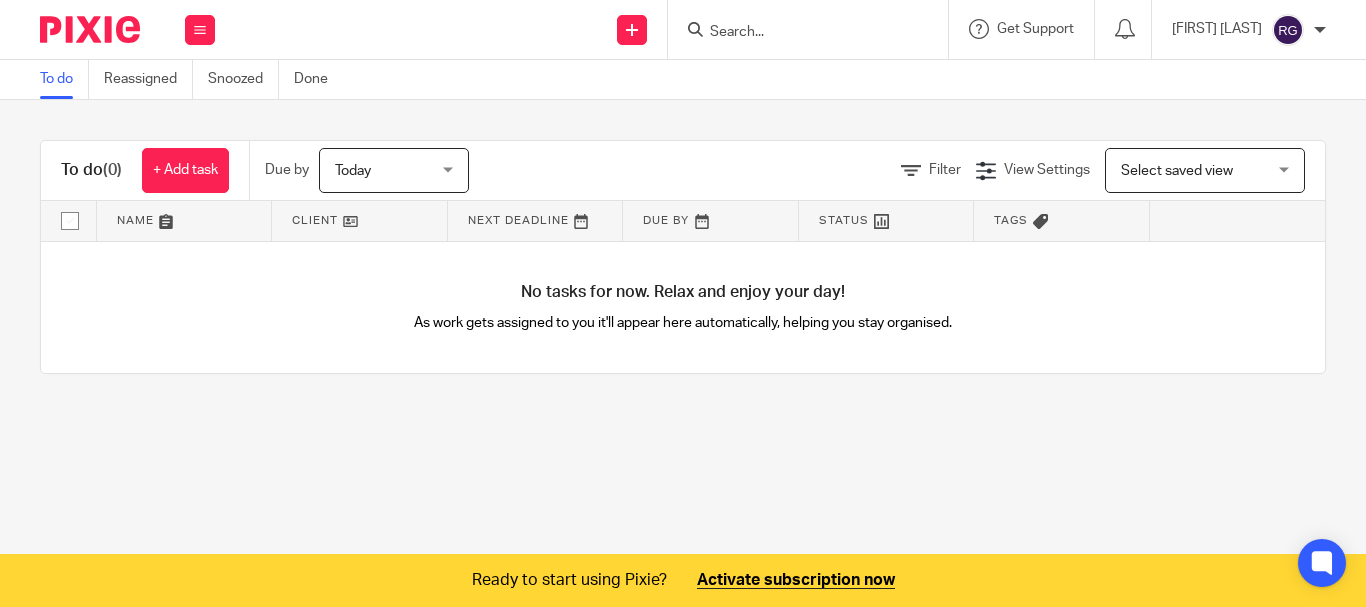 scroll, scrollTop: 0, scrollLeft: 0, axis: both 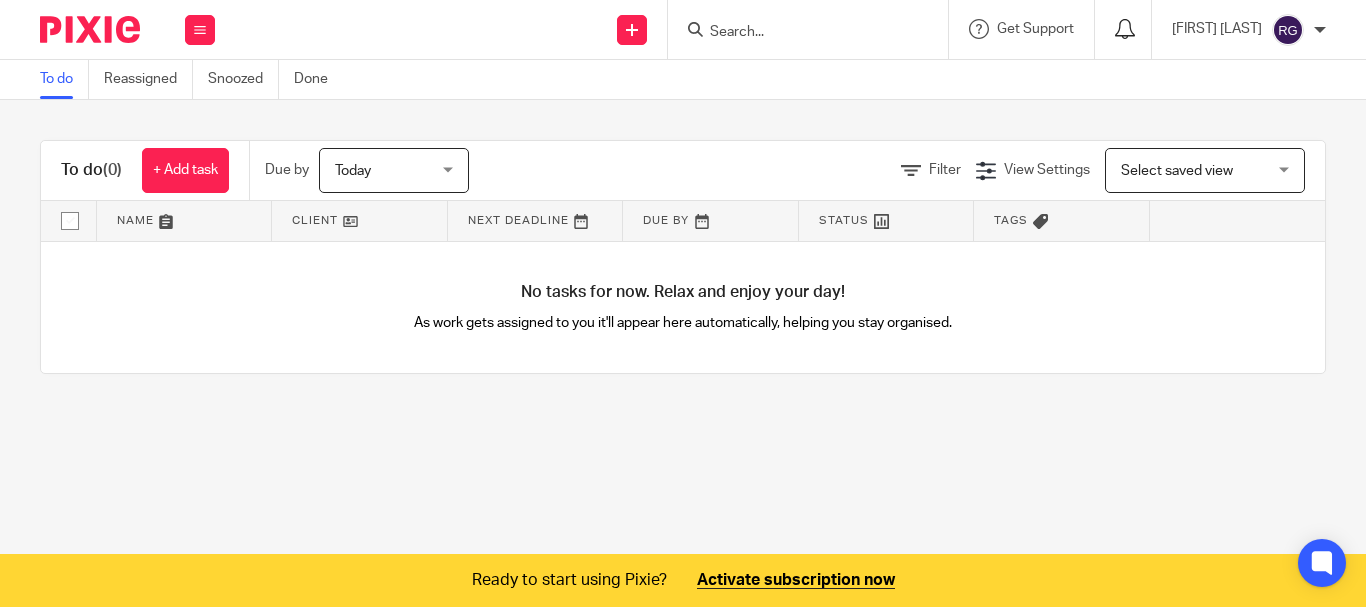 click at bounding box center (1125, 29) 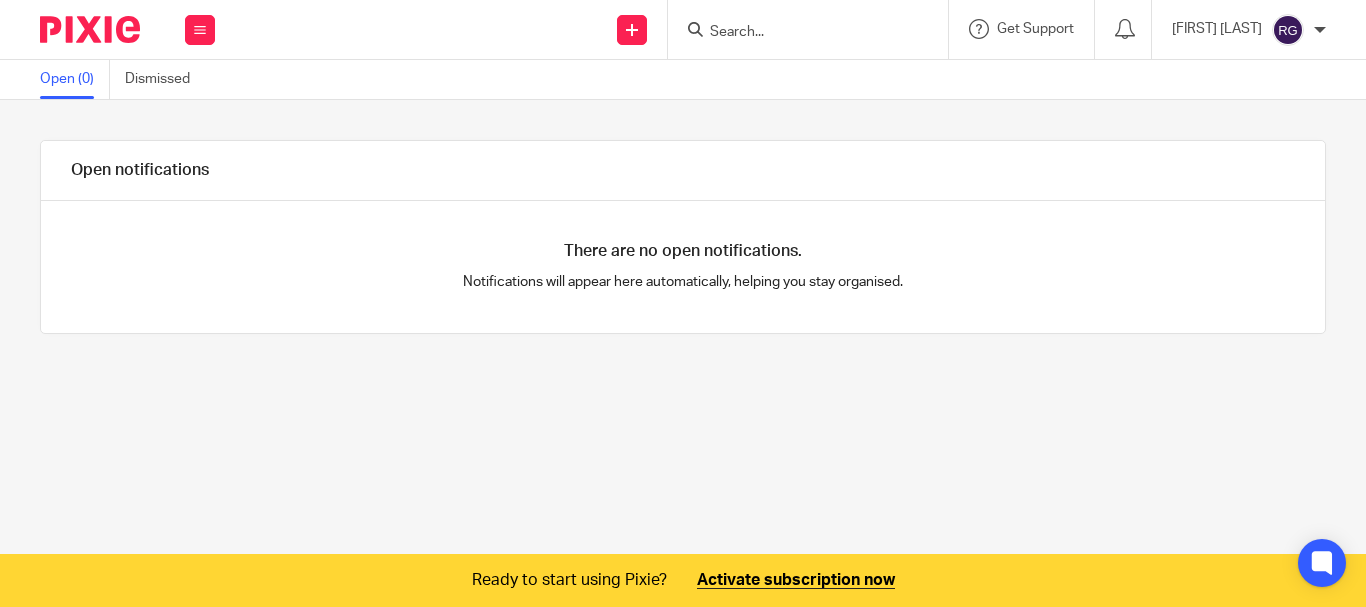 scroll, scrollTop: 0, scrollLeft: 0, axis: both 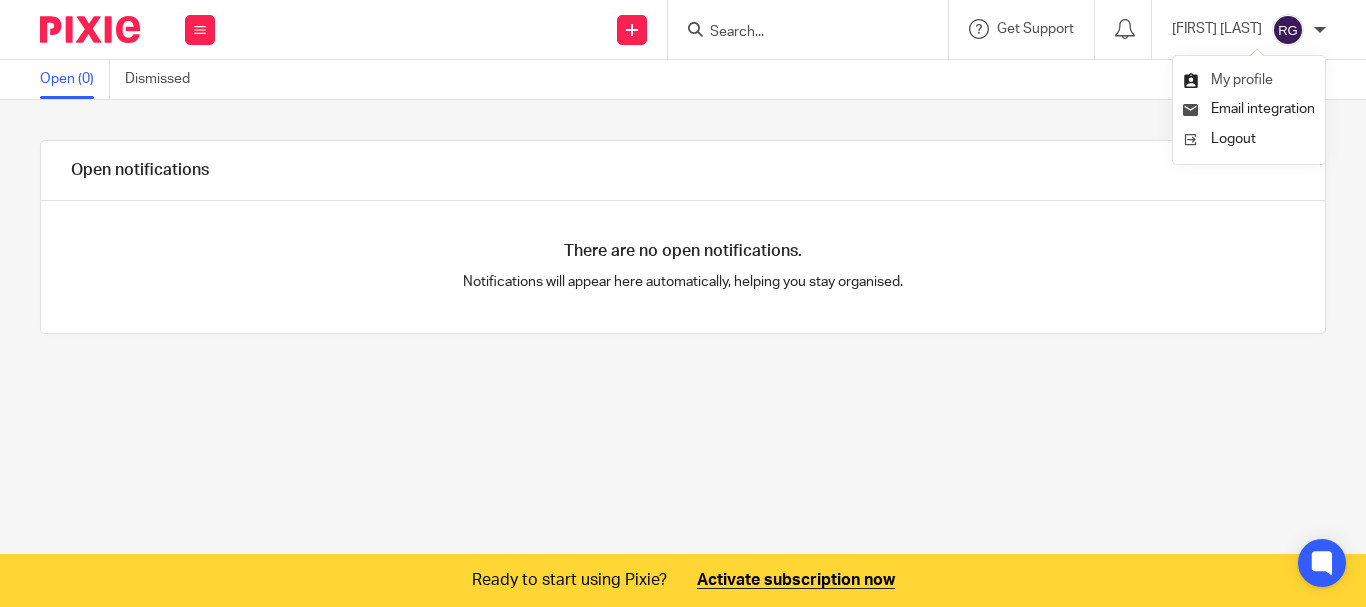 click on "My profile" at bounding box center (1242, 80) 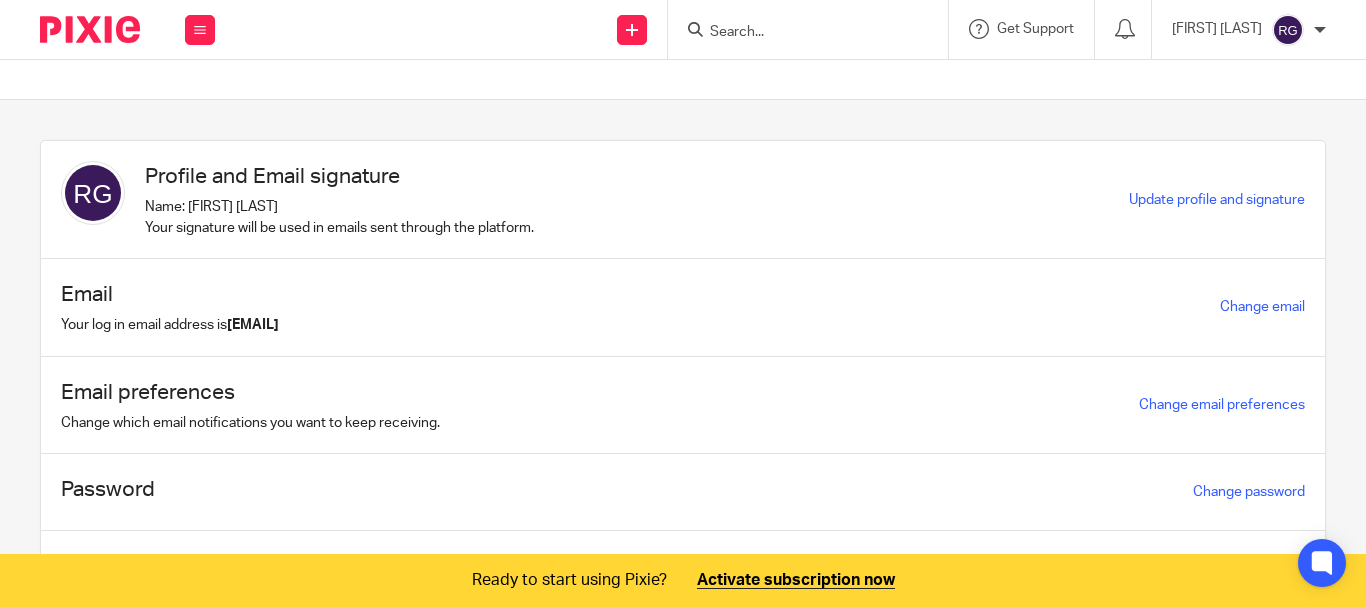 scroll, scrollTop: 0, scrollLeft: 0, axis: both 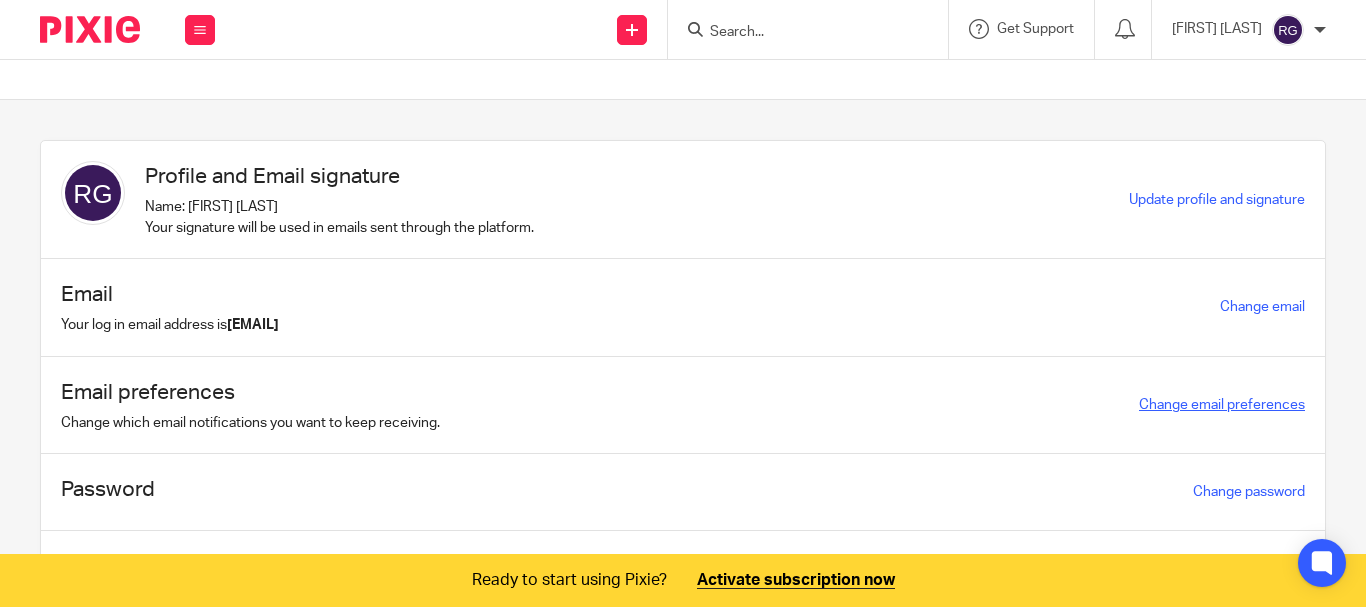 click on "Change email preferences" at bounding box center [1222, 405] 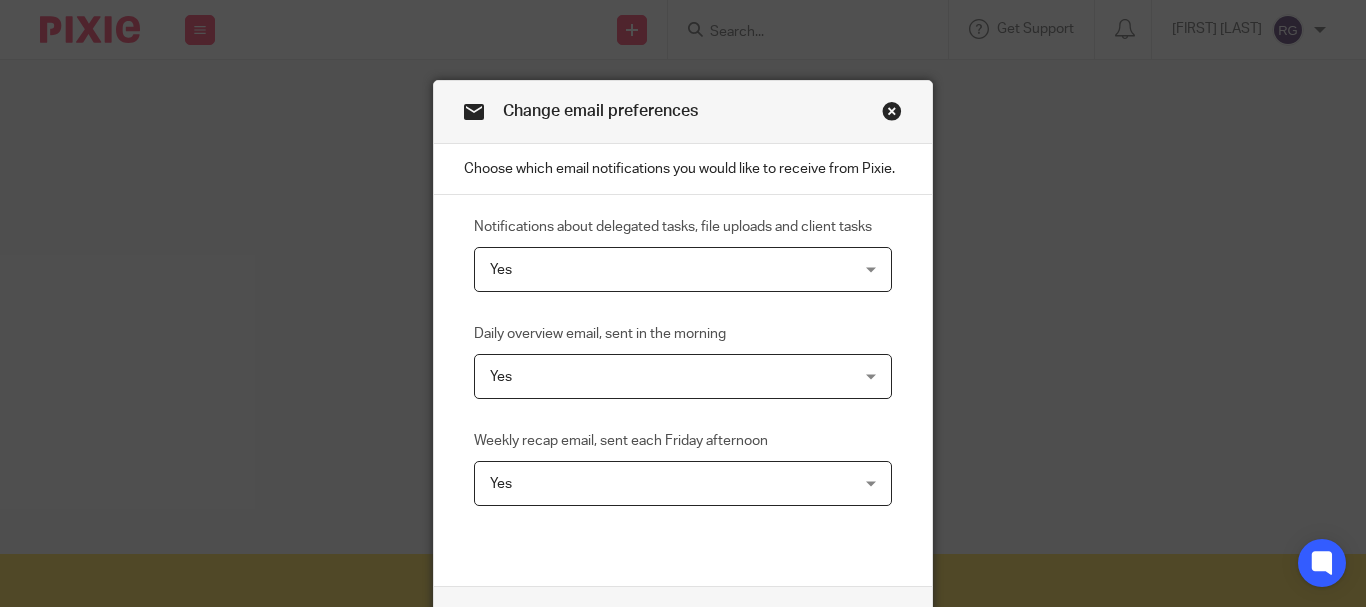 scroll, scrollTop: 0, scrollLeft: 0, axis: both 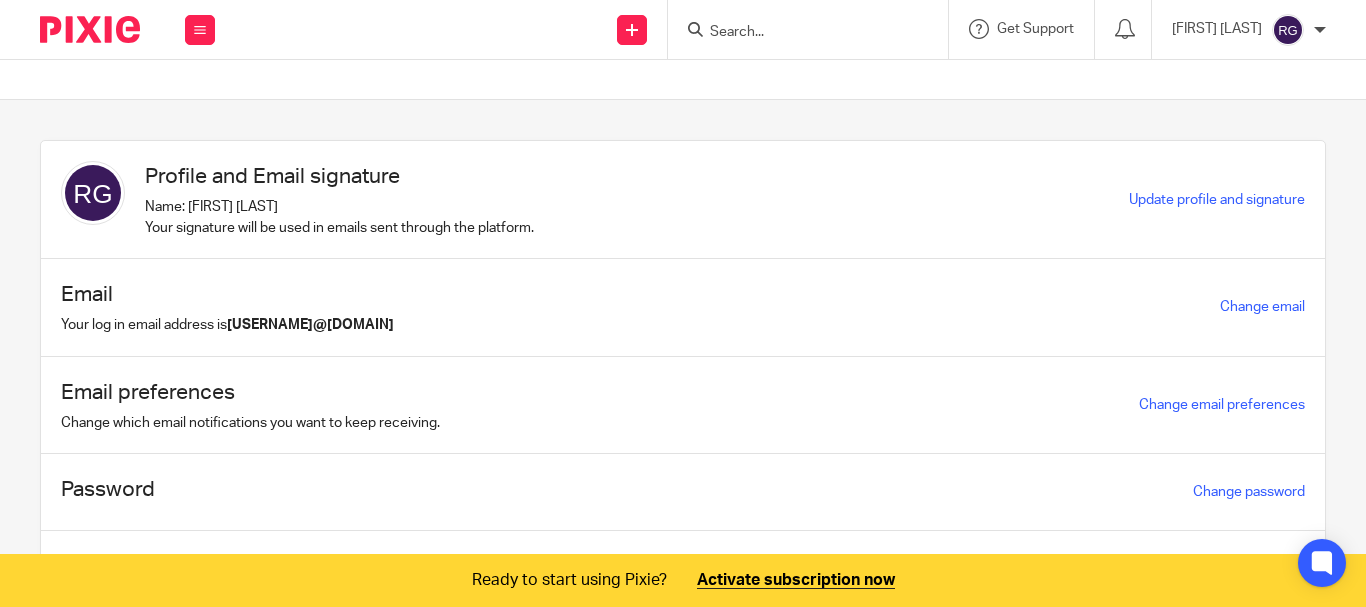 click on "[FIRST] [LAST]" at bounding box center (1249, 30) 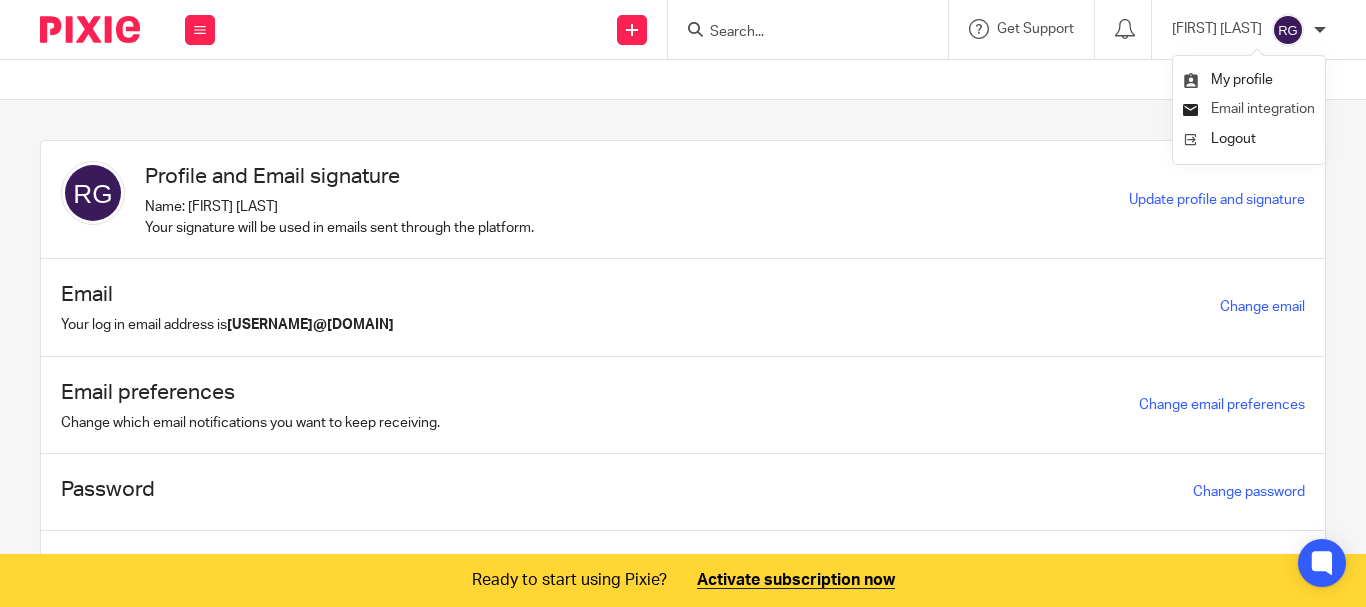 click on "Email integration" at bounding box center (1263, 109) 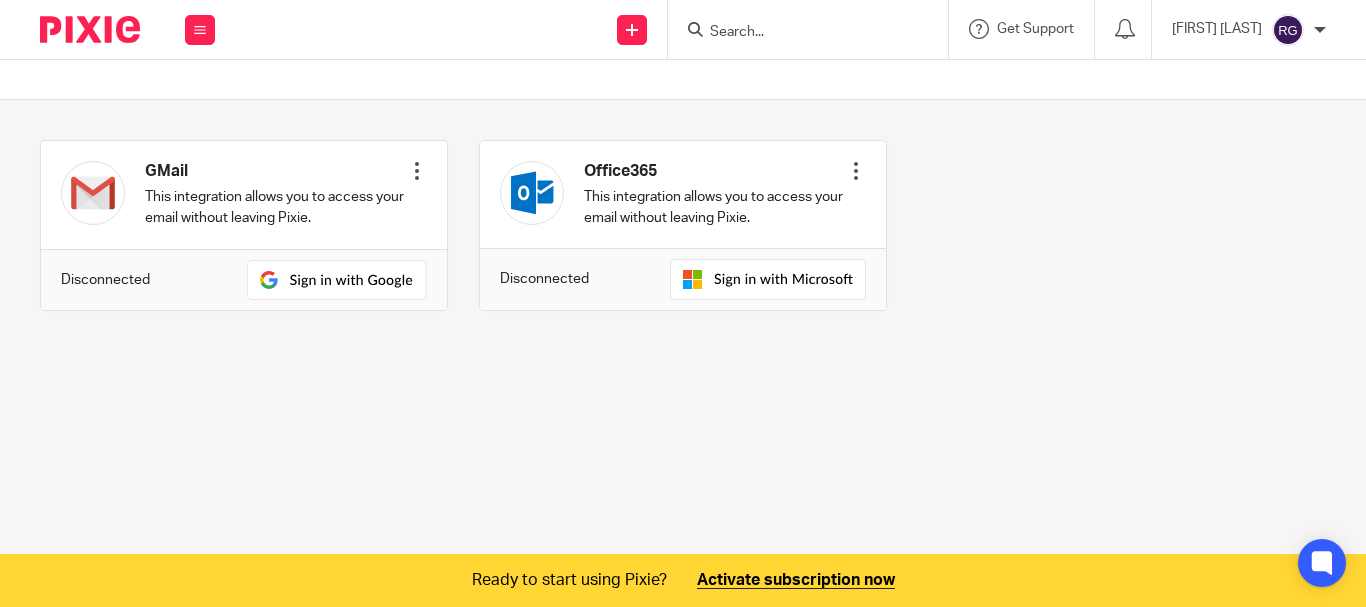 scroll, scrollTop: 0, scrollLeft: 0, axis: both 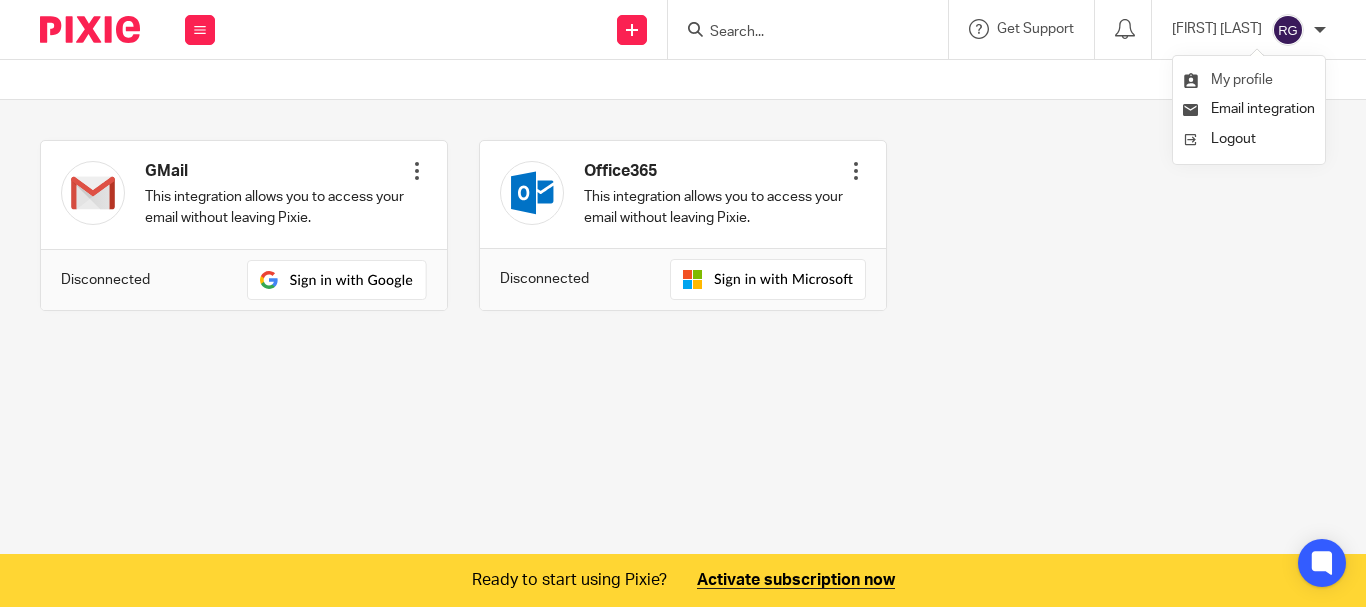 click on "My profile" at bounding box center (1249, 80) 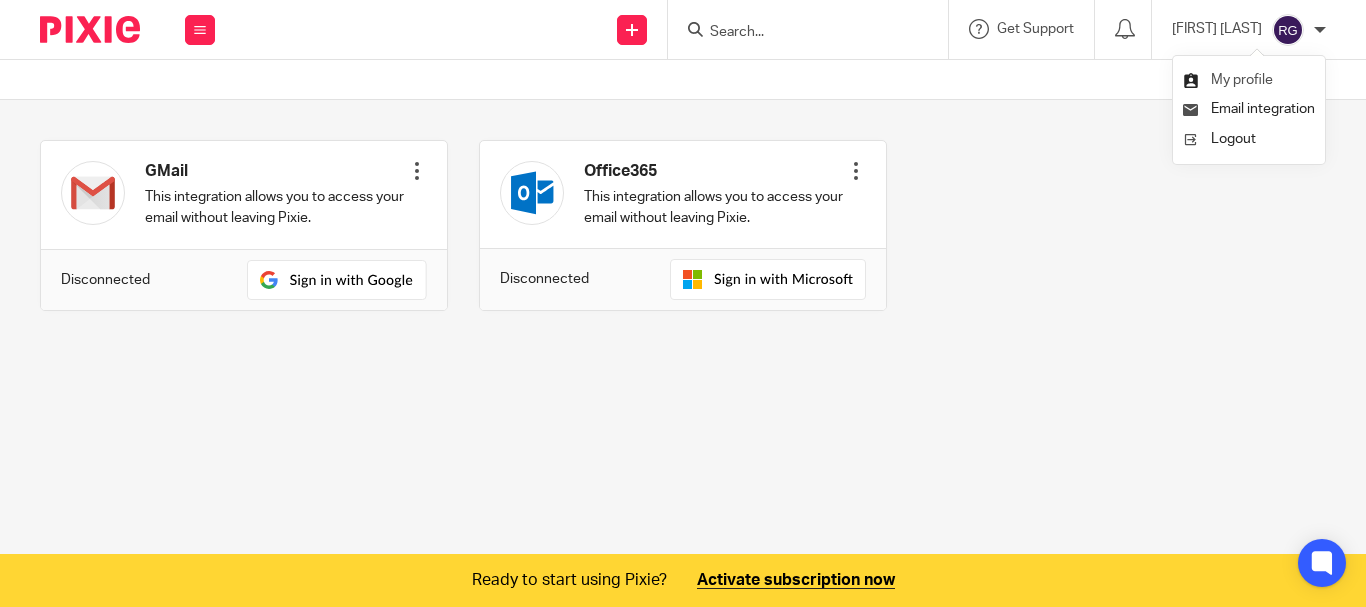 click on "My profile" at bounding box center [1242, 80] 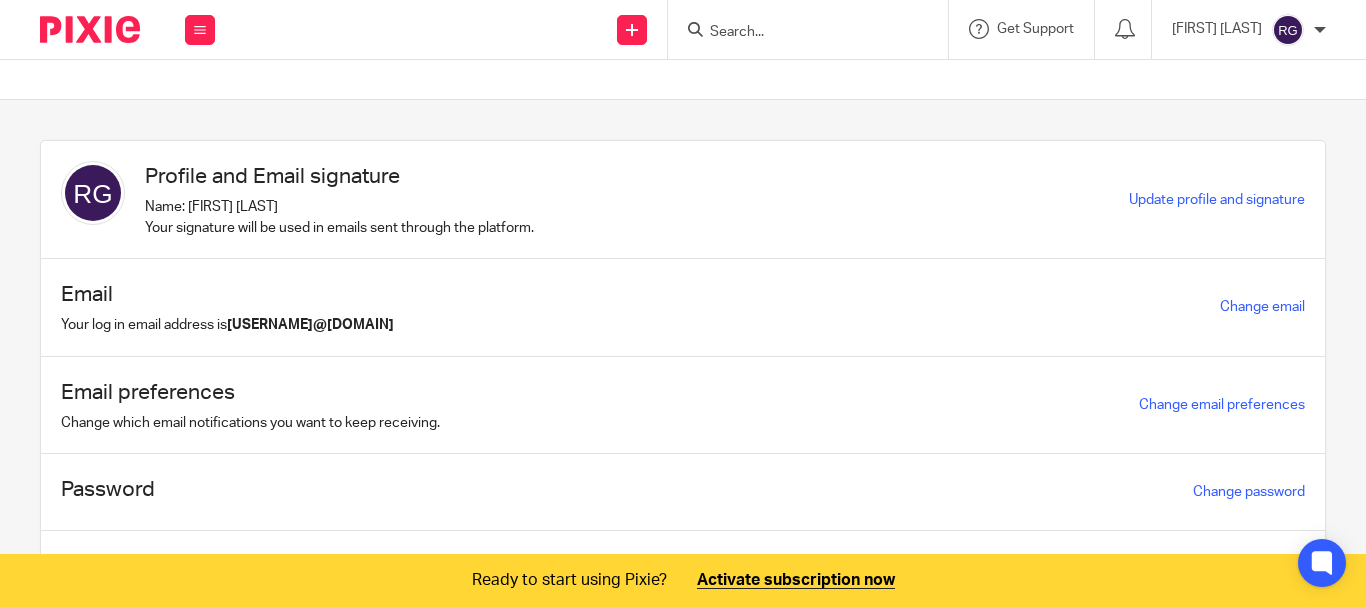 scroll, scrollTop: 0, scrollLeft: 0, axis: both 